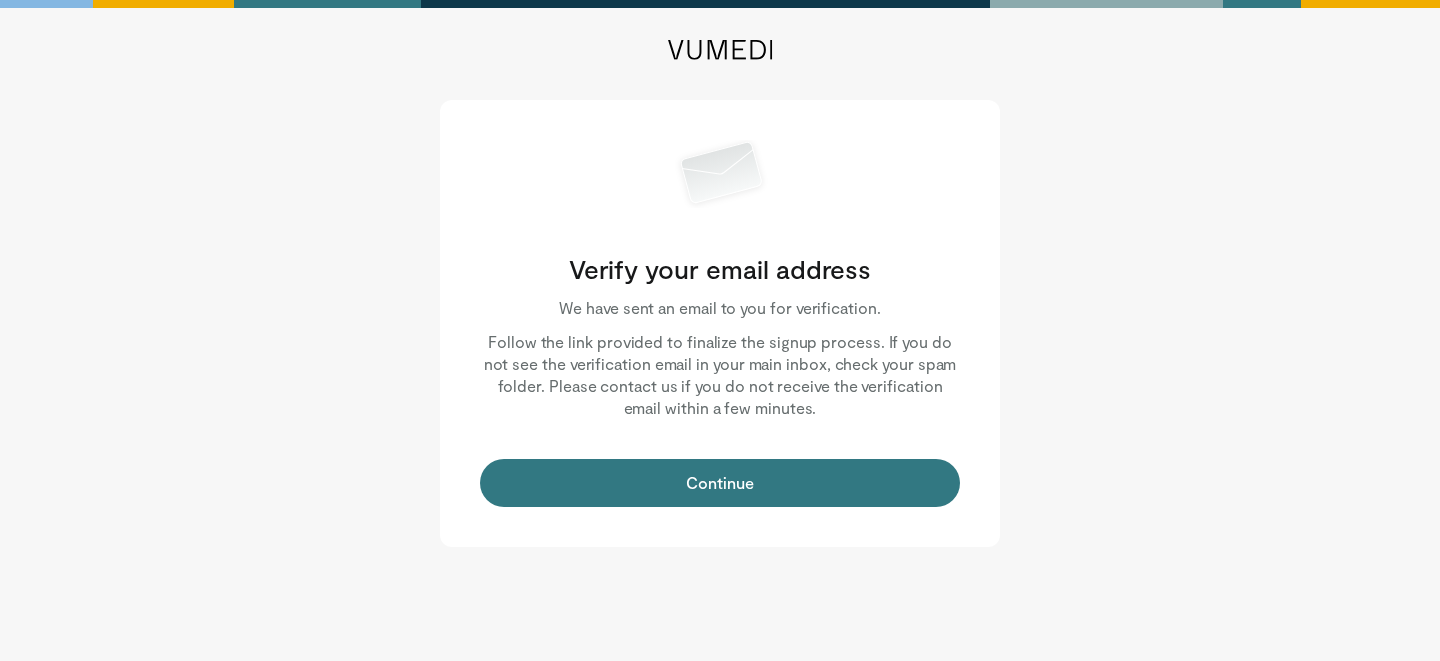 scroll, scrollTop: 0, scrollLeft: 0, axis: both 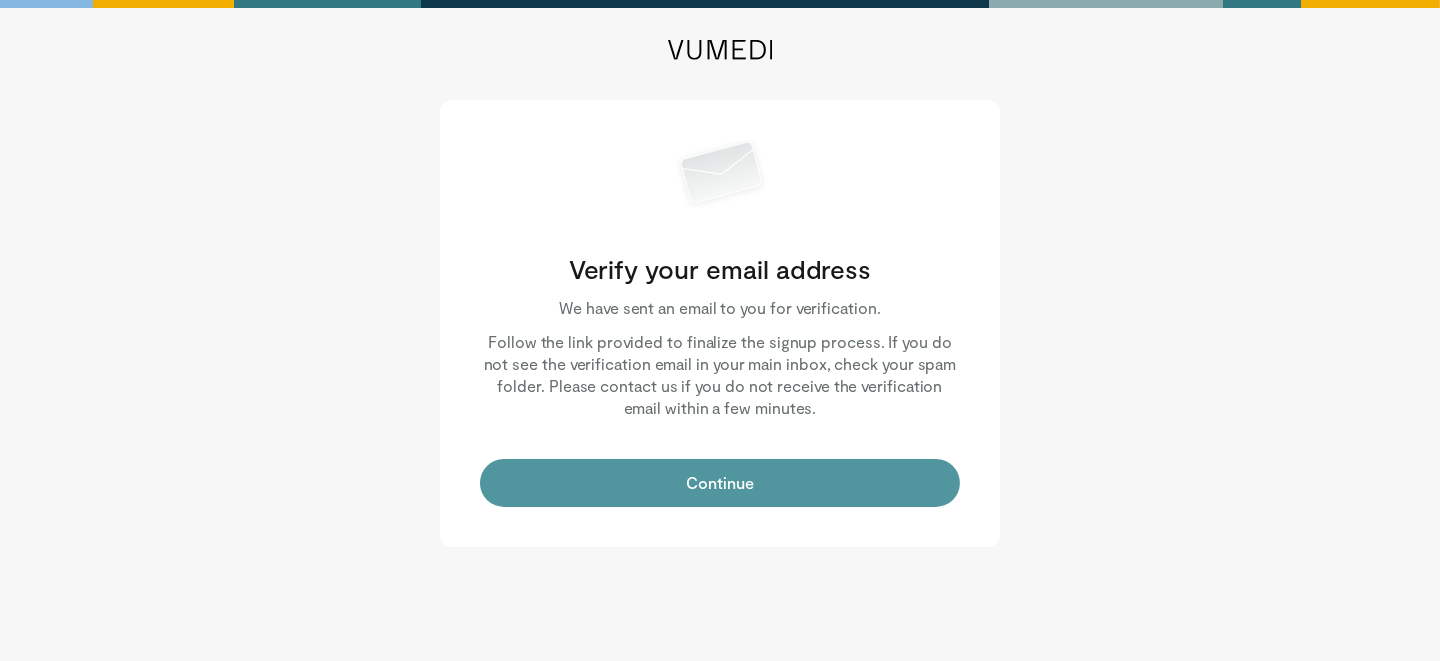 click on "Continue" at bounding box center (720, 483) 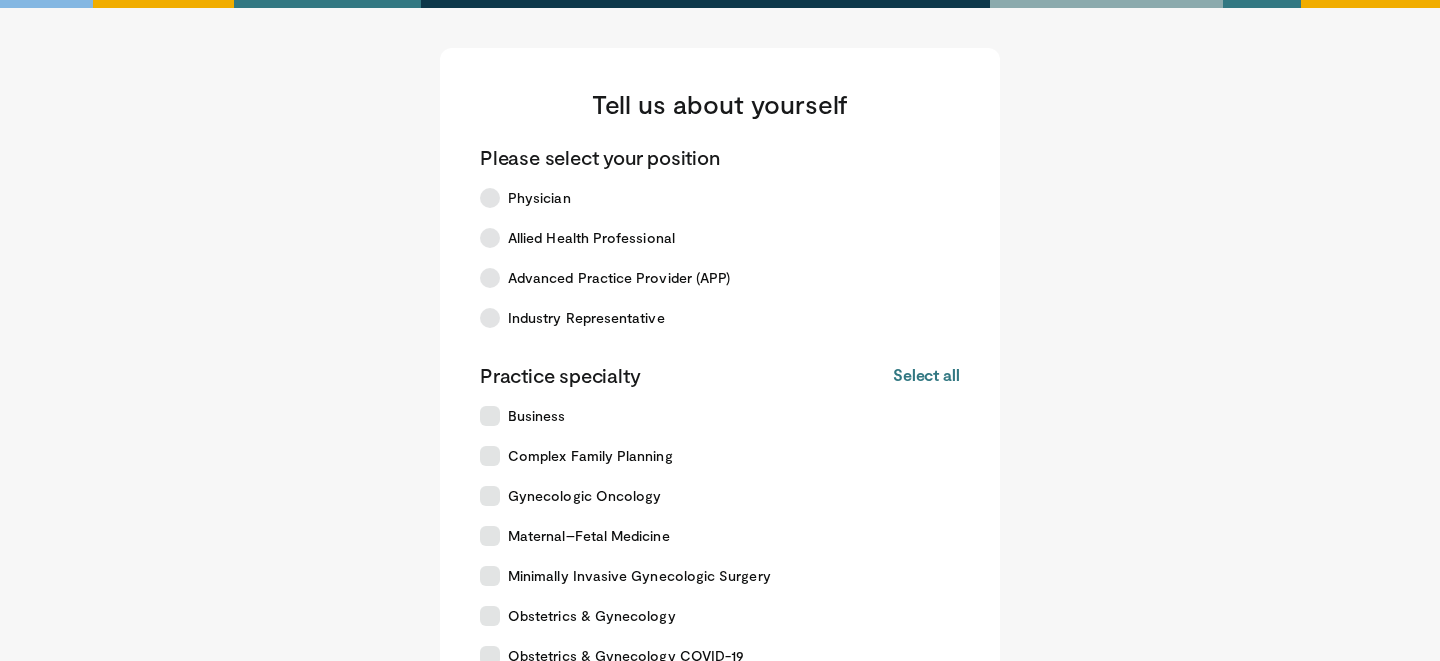 scroll, scrollTop: 0, scrollLeft: 0, axis: both 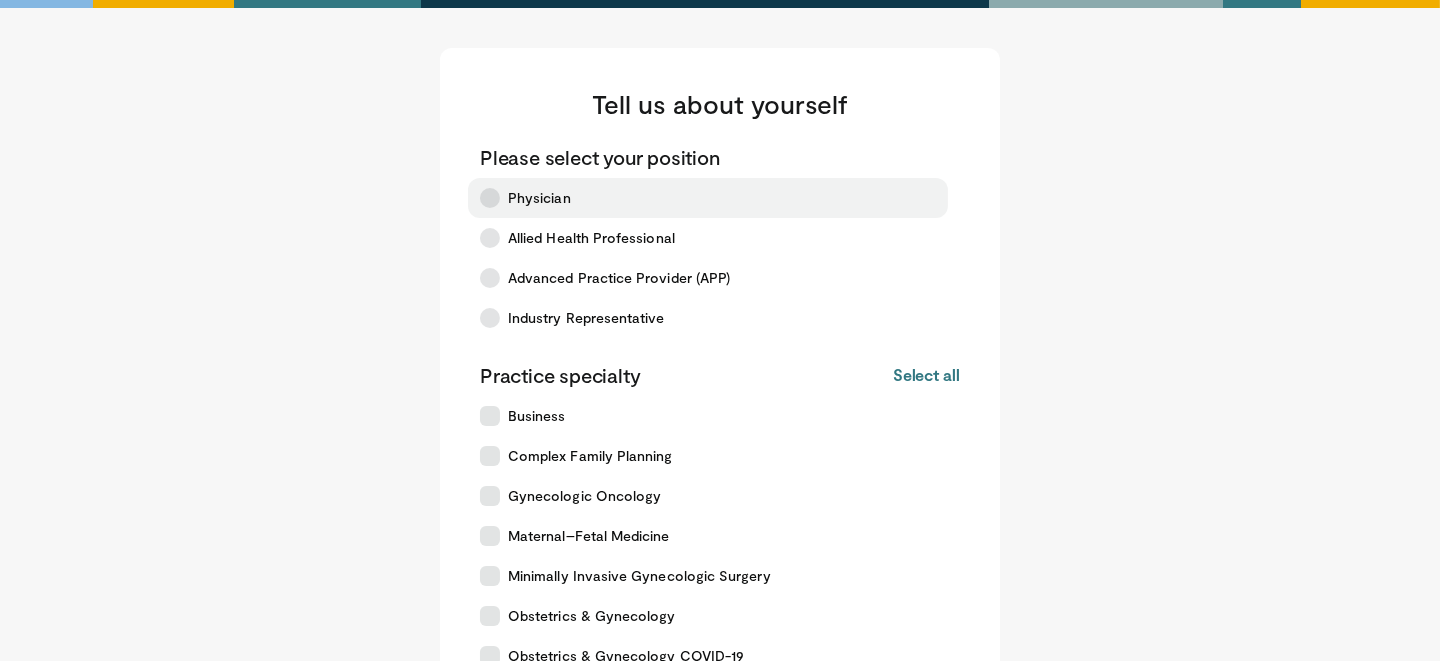 click at bounding box center (490, 198) 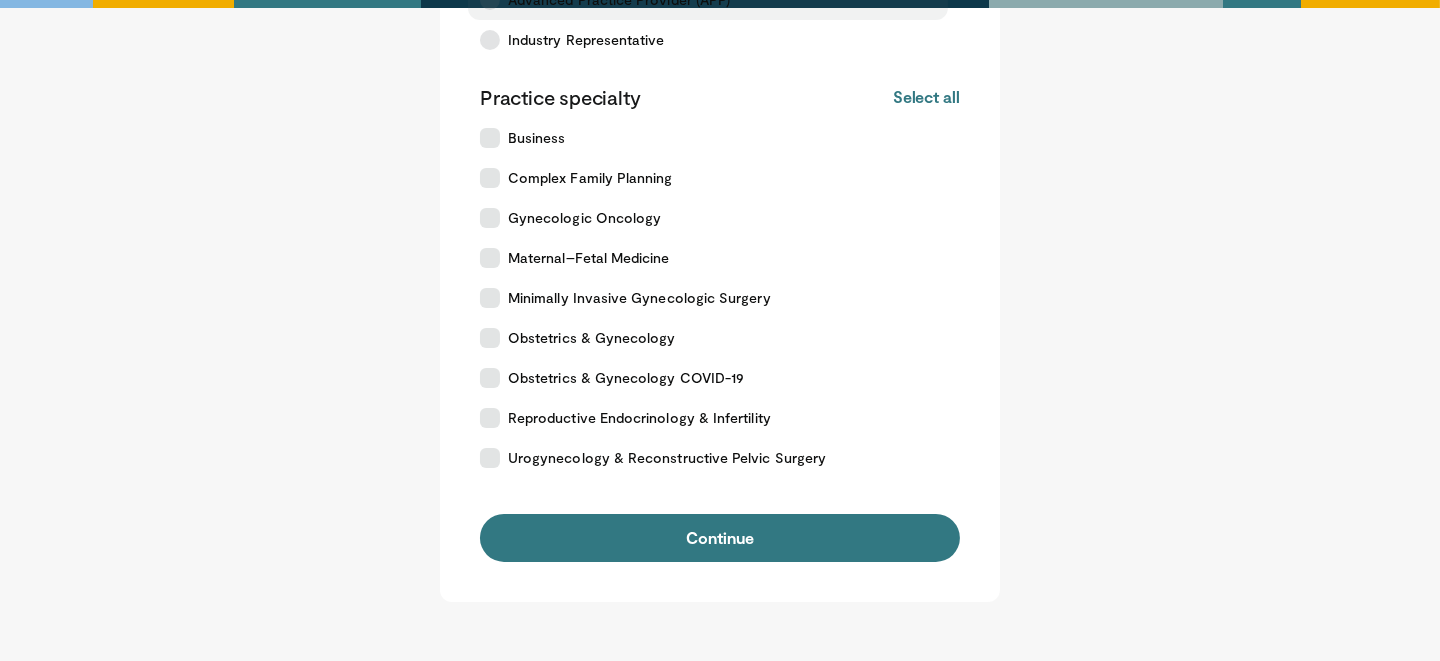 scroll, scrollTop: 300, scrollLeft: 0, axis: vertical 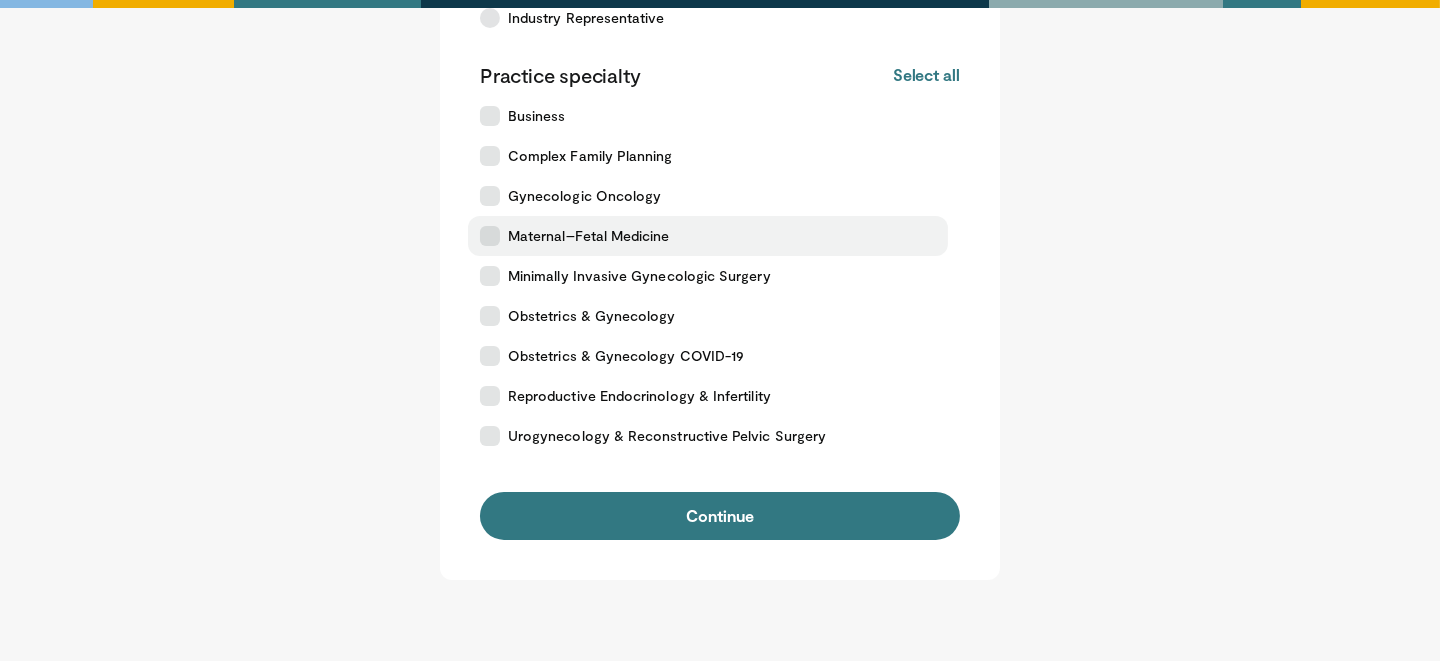 click at bounding box center [490, 236] 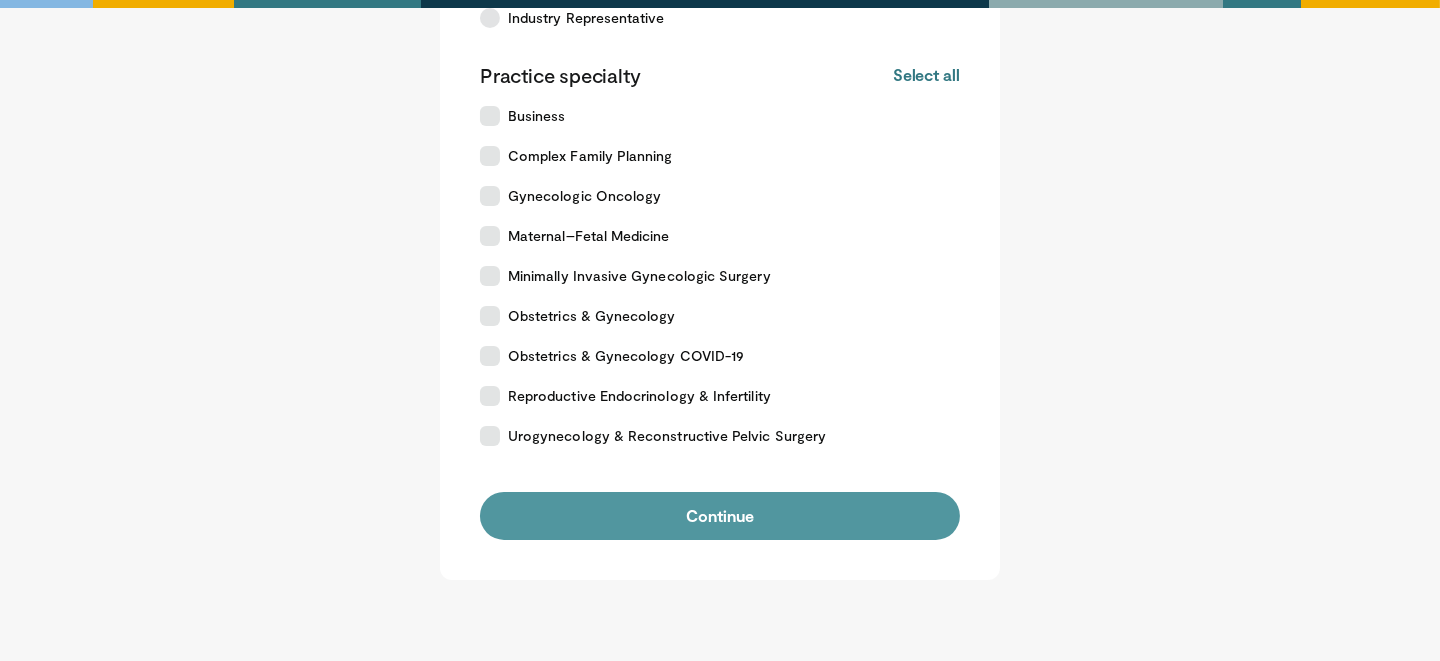 click on "Continue" at bounding box center [720, 516] 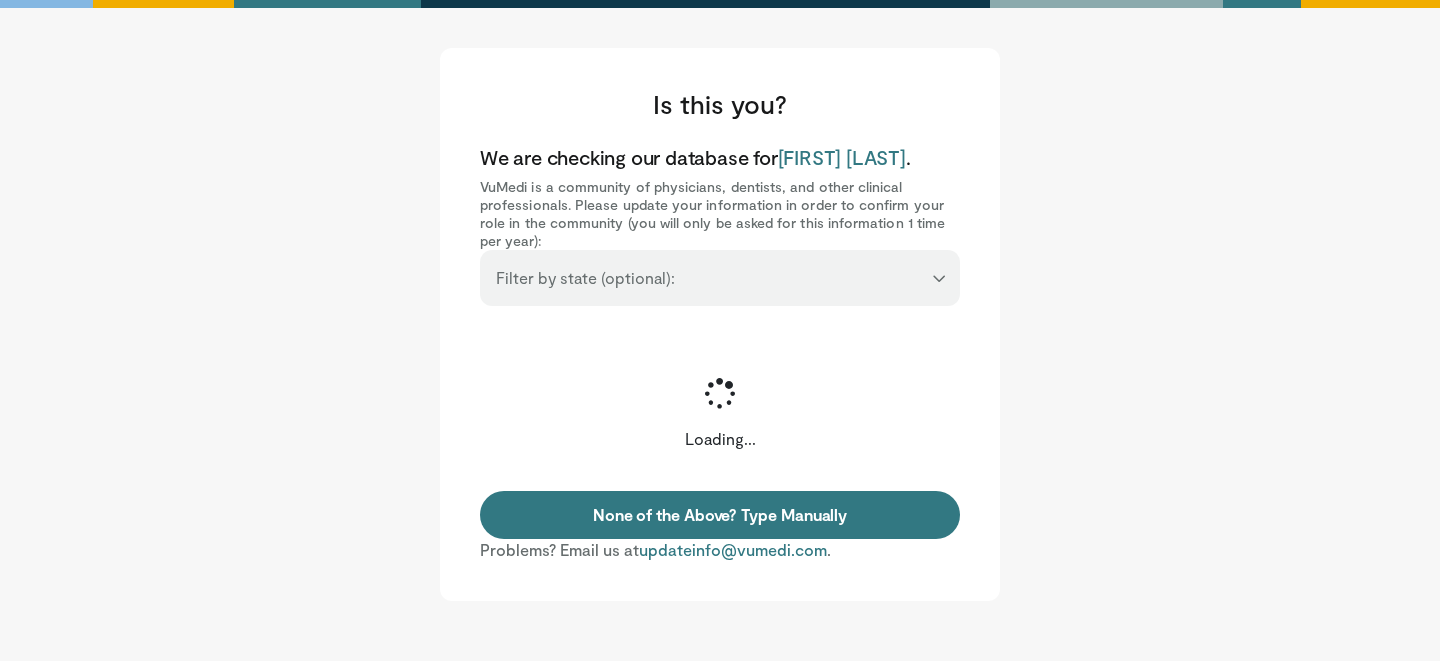 scroll, scrollTop: 0, scrollLeft: 0, axis: both 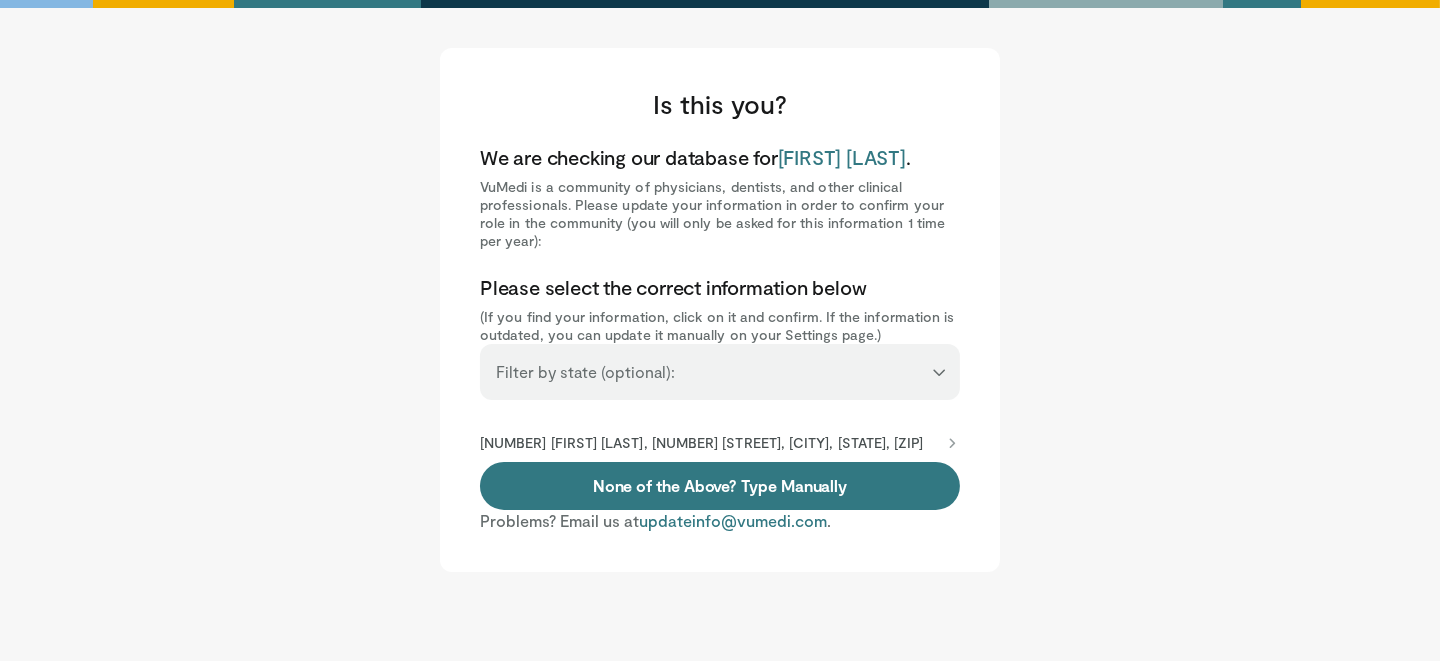 click on "**********" at bounding box center [720, 363] 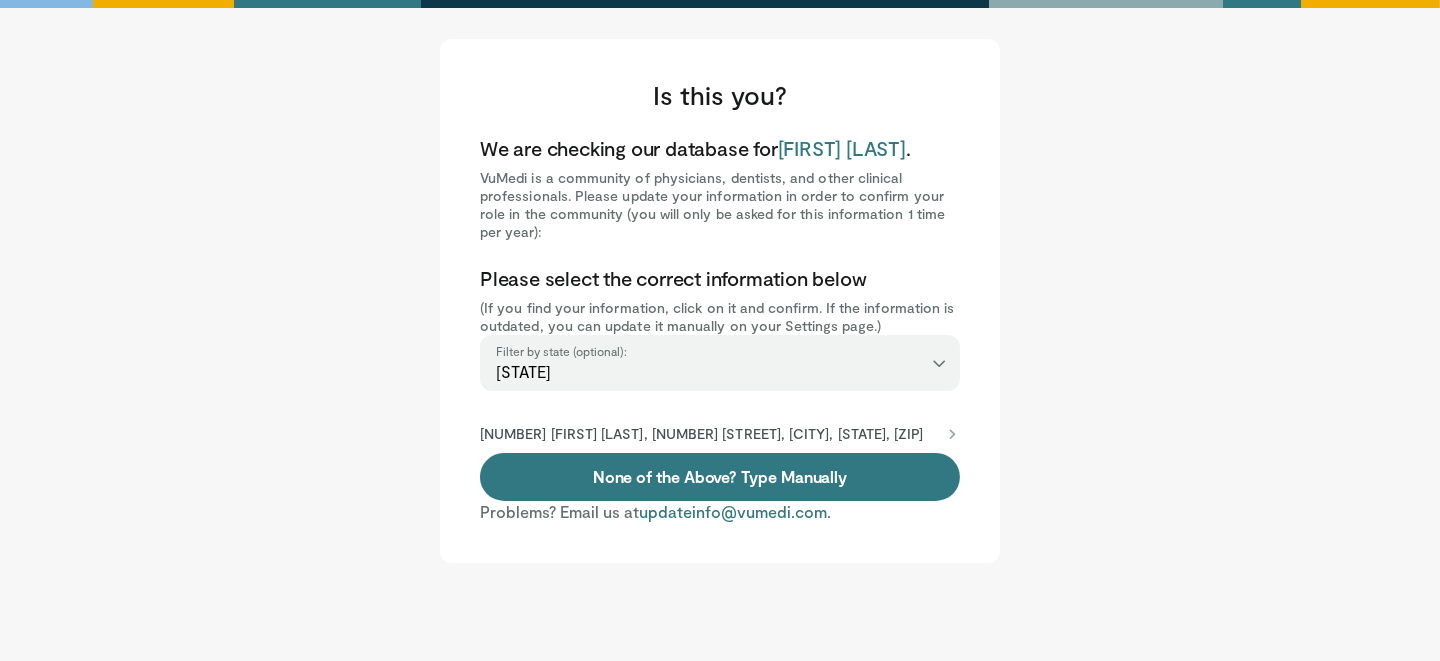 scroll, scrollTop: 0, scrollLeft: 0, axis: both 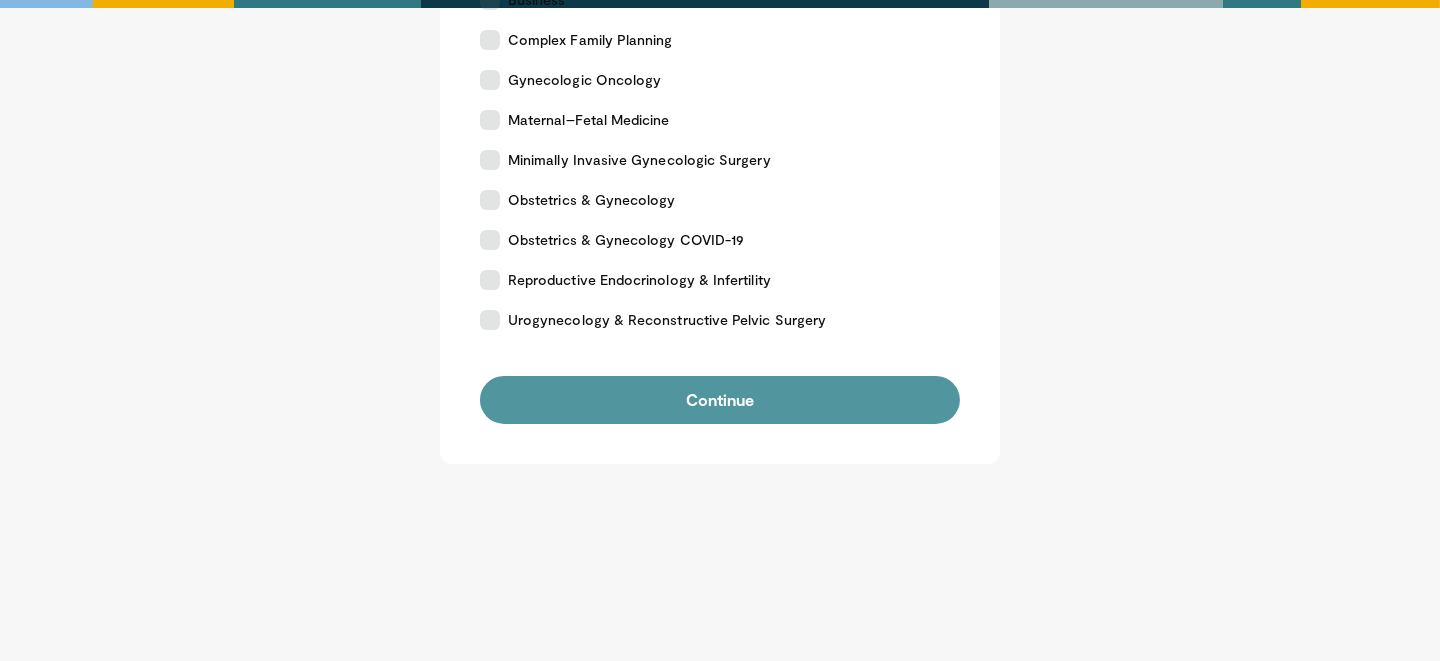 click on "Continue" at bounding box center [720, 400] 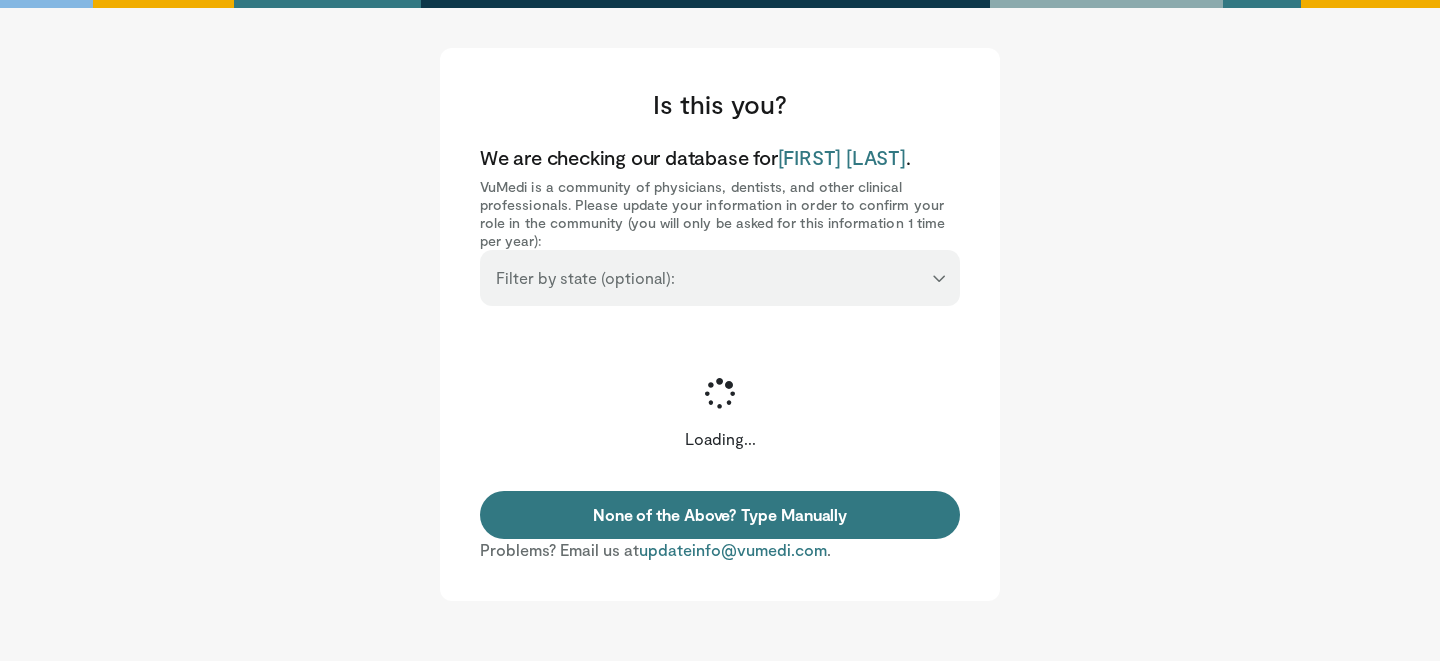 scroll, scrollTop: 0, scrollLeft: 0, axis: both 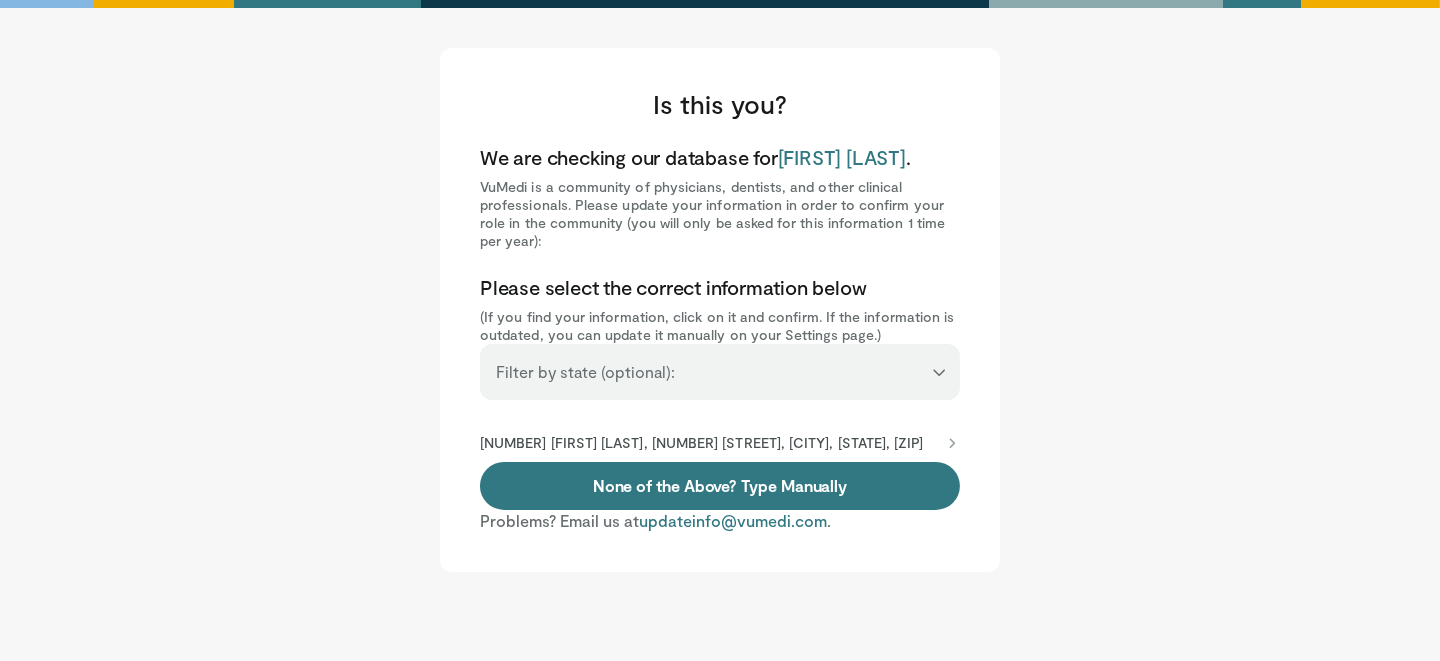 click on "[FIRST] [LAST]" at bounding box center (842, 157) 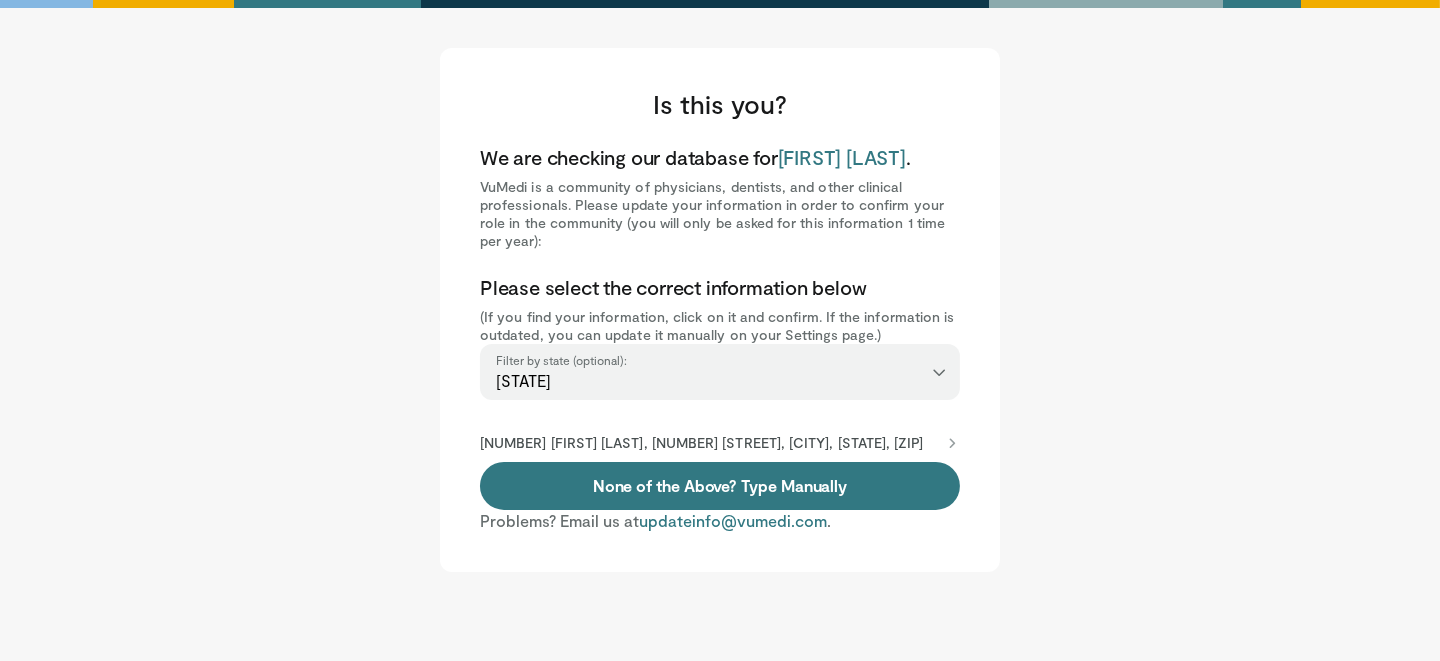 click on "1871660712 Ruth Petrucha, 4733 W Sunset Blvd, Los Angeles,  CA, 90027-6021" at bounding box center (702, 443) 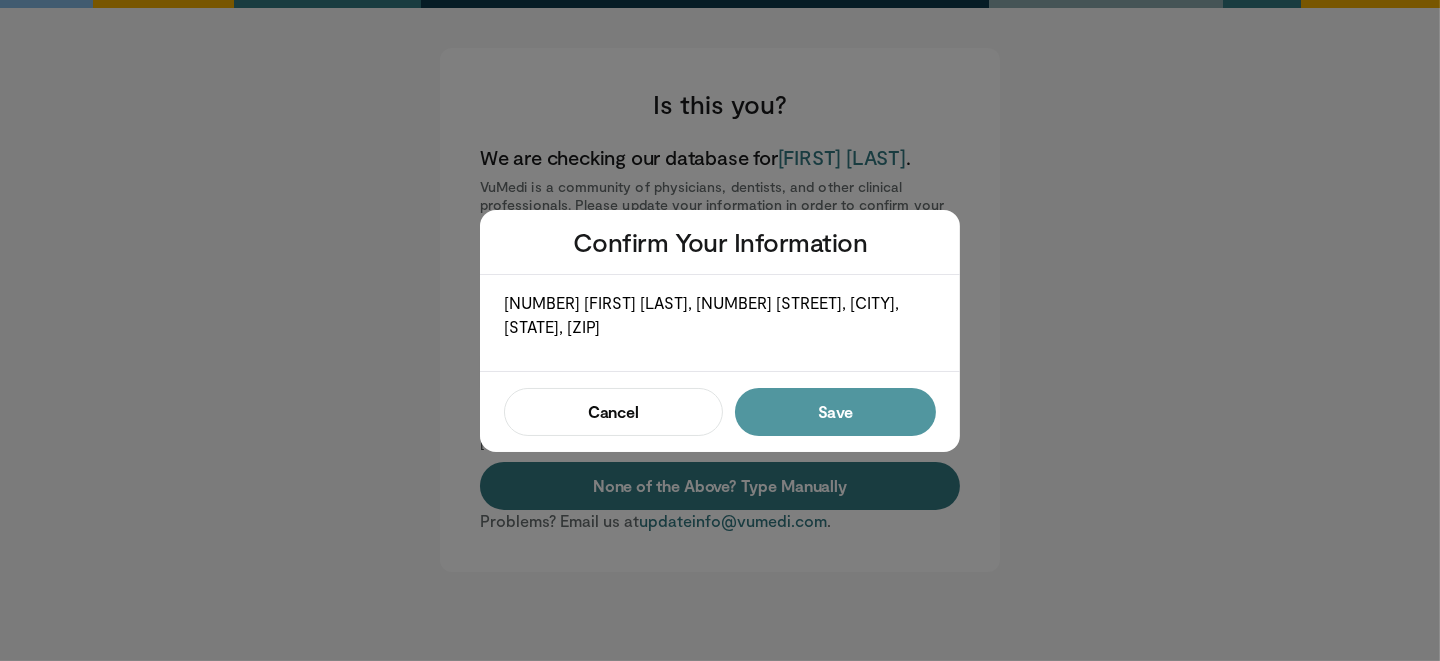 click on "Save" at bounding box center [835, 412] 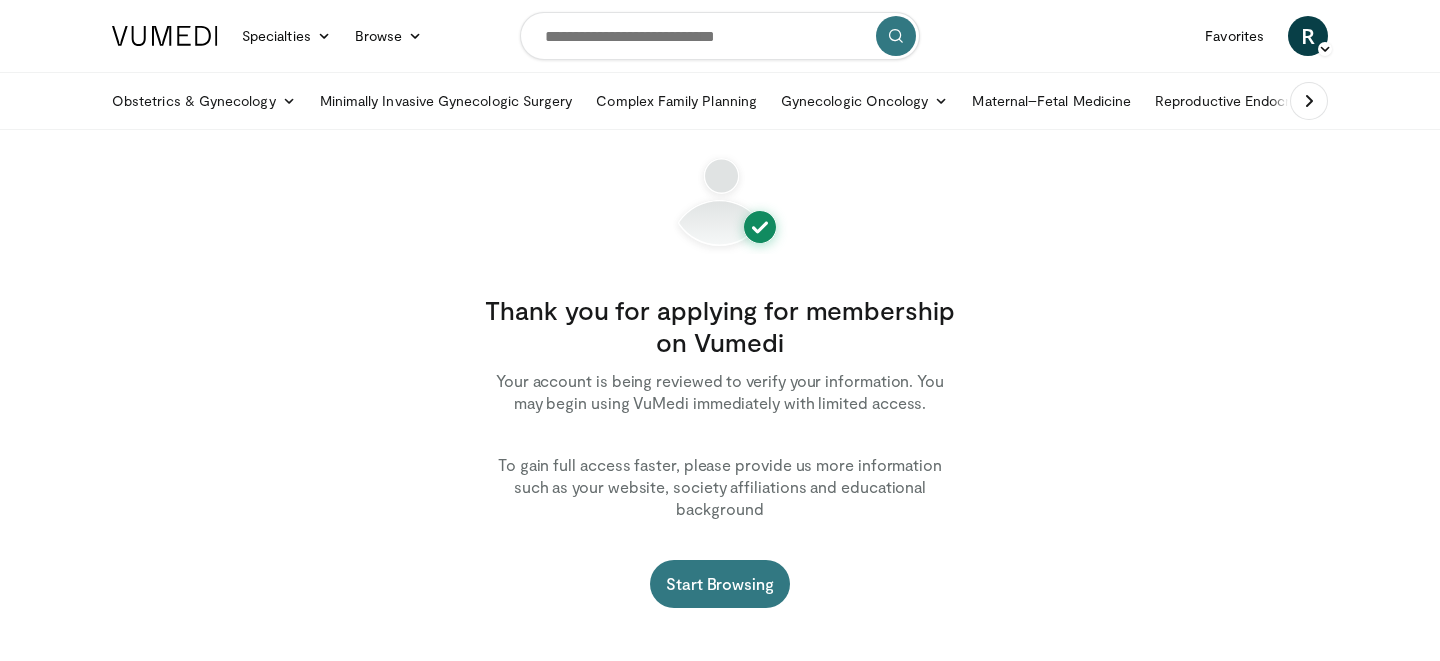 scroll, scrollTop: 0, scrollLeft: 0, axis: both 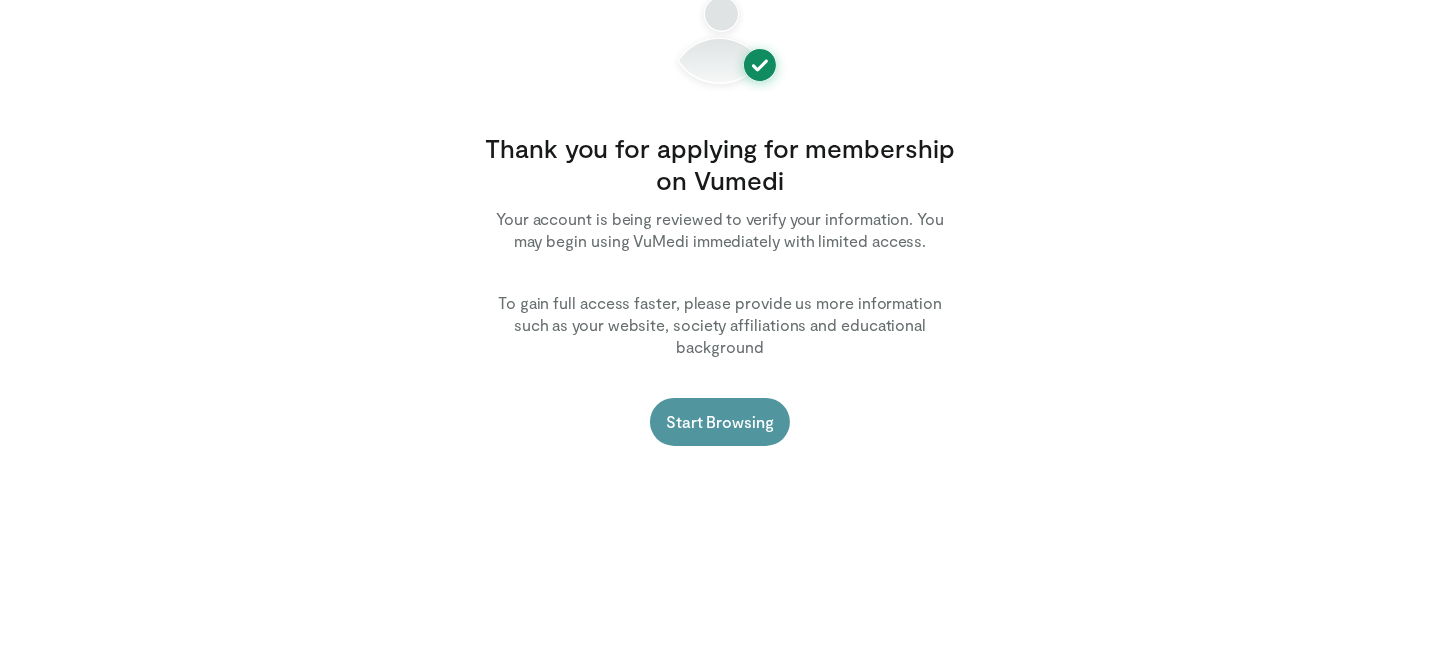 click on "Start Browsing" at bounding box center [720, 422] 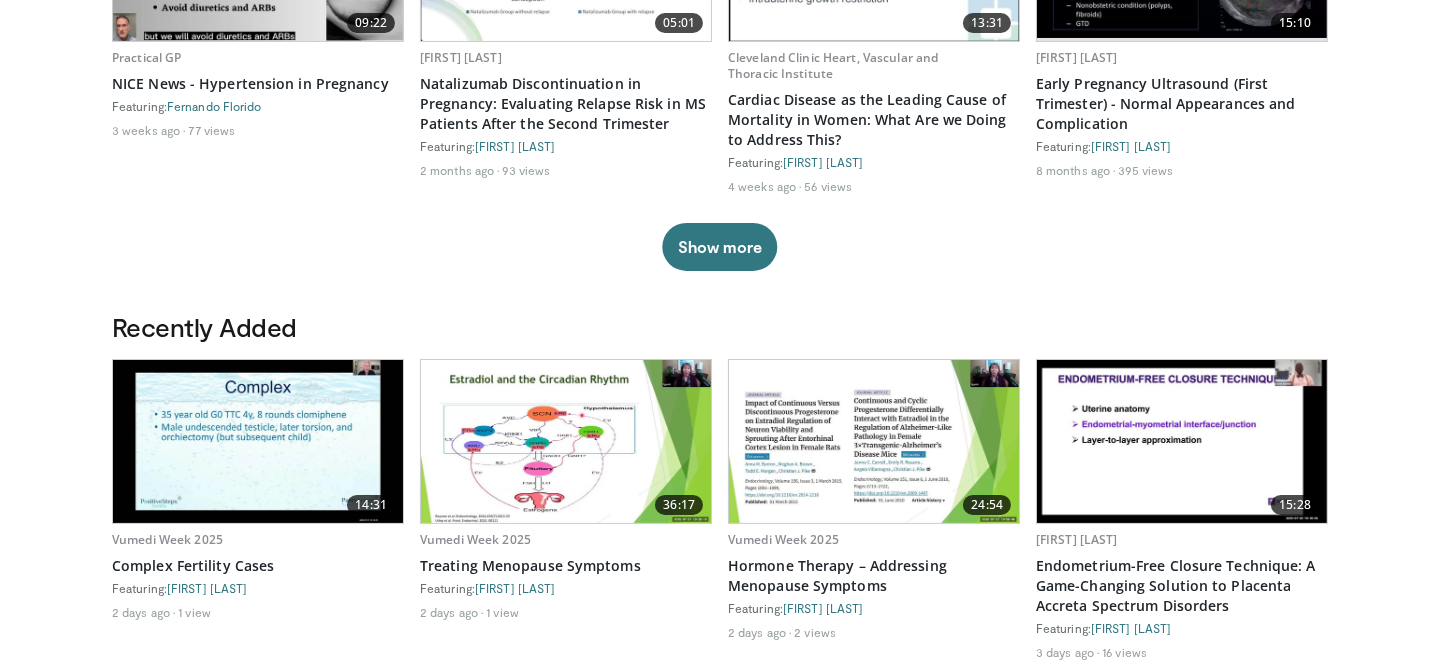 scroll, scrollTop: 0, scrollLeft: 0, axis: both 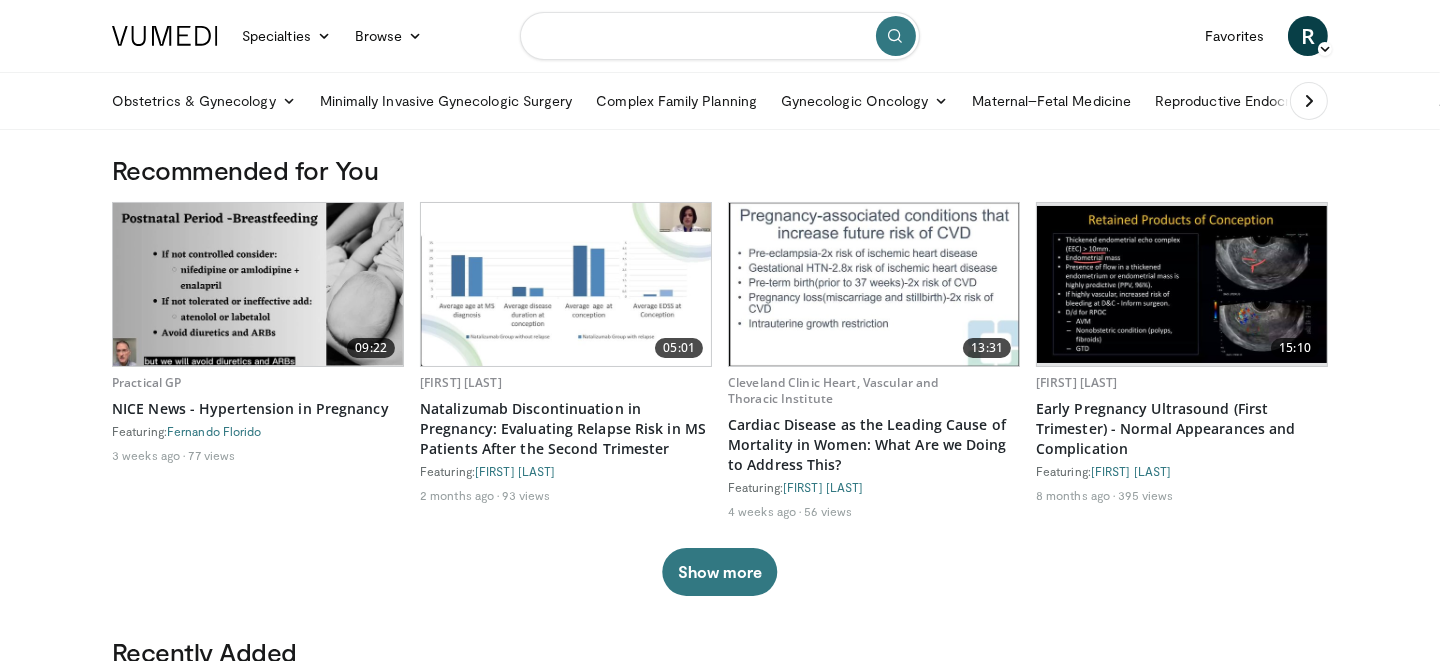 click at bounding box center (720, 36) 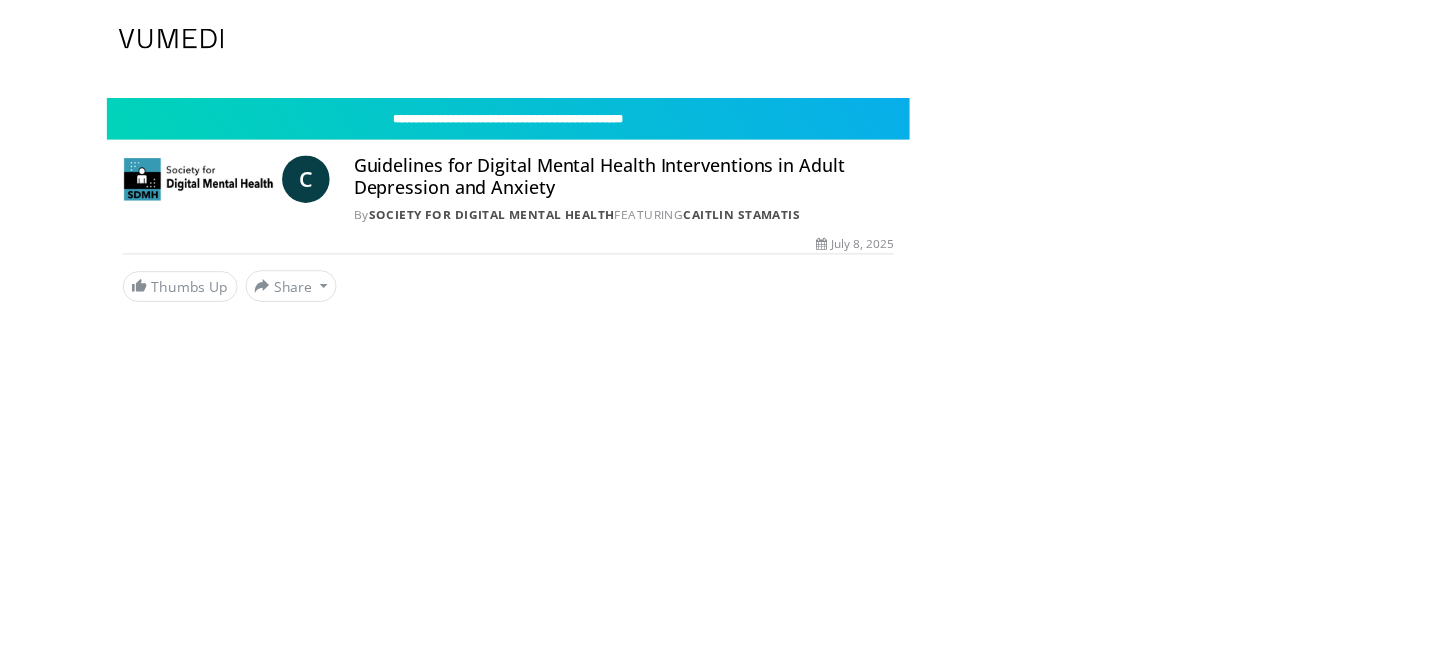 scroll, scrollTop: 0, scrollLeft: 0, axis: both 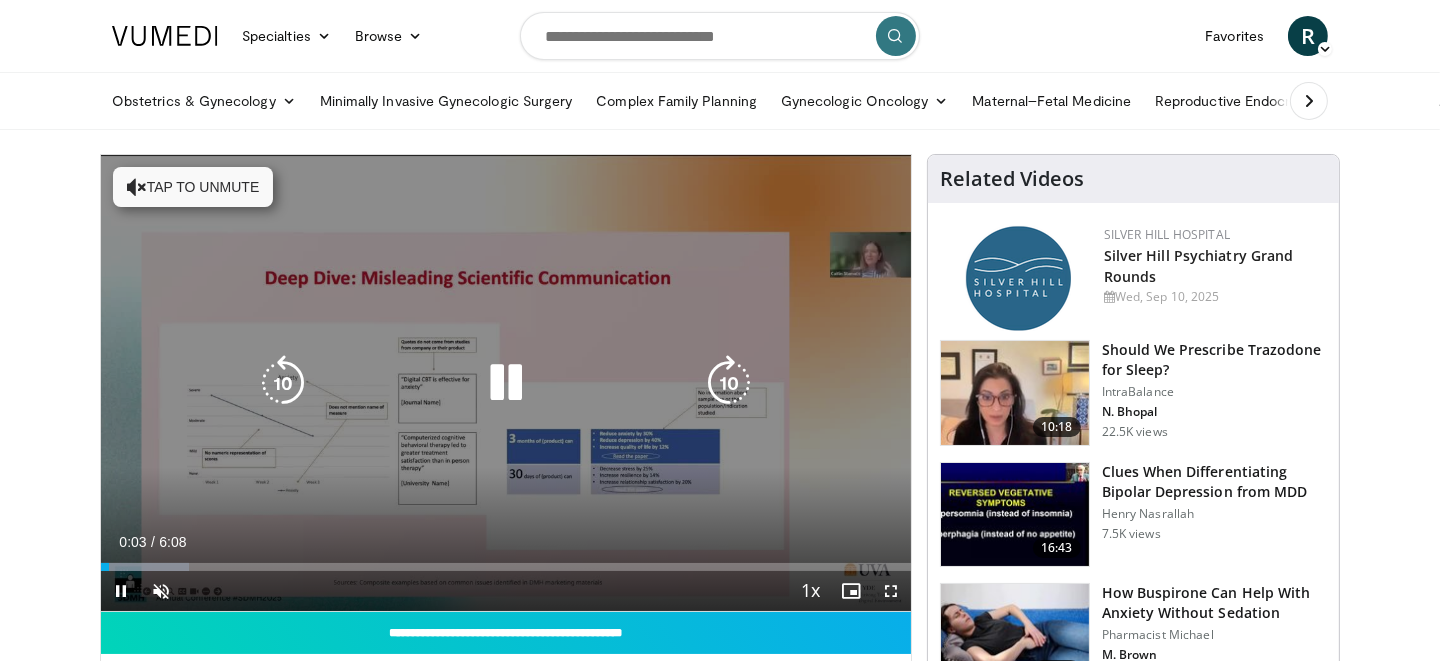 click at bounding box center (137, 187) 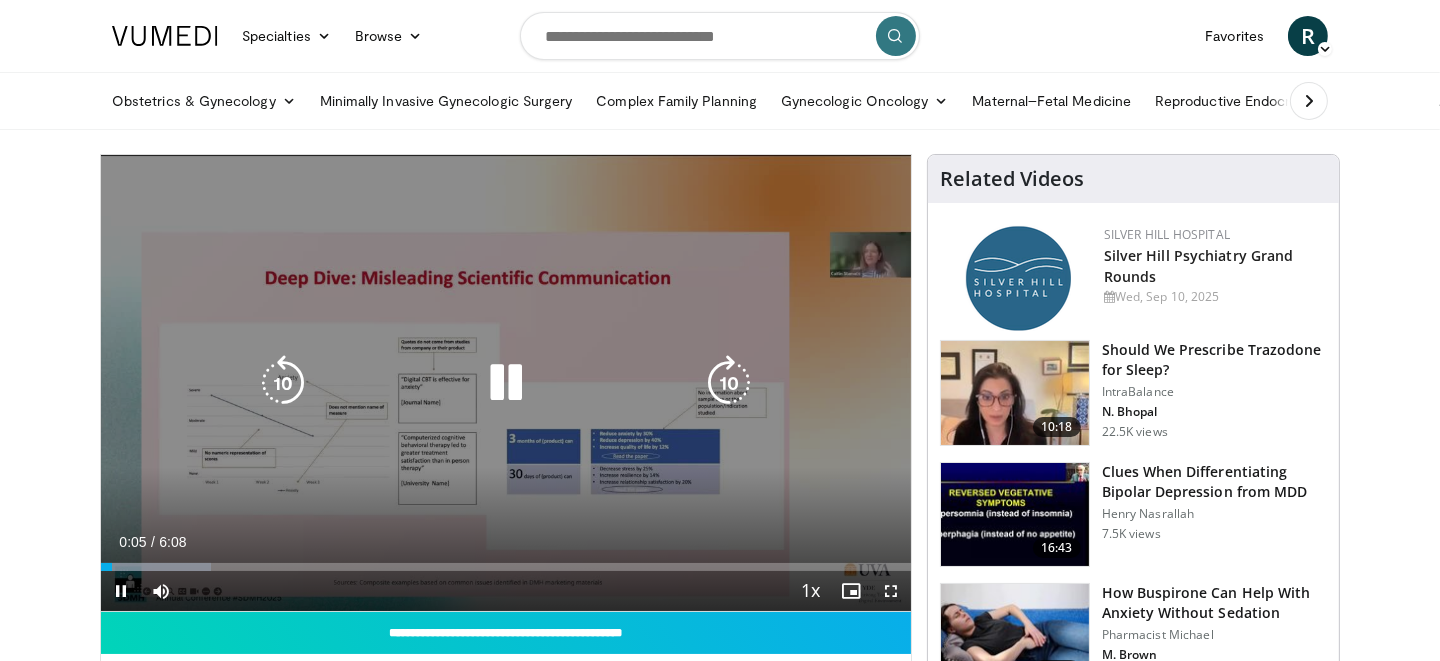 click at bounding box center [506, 383] 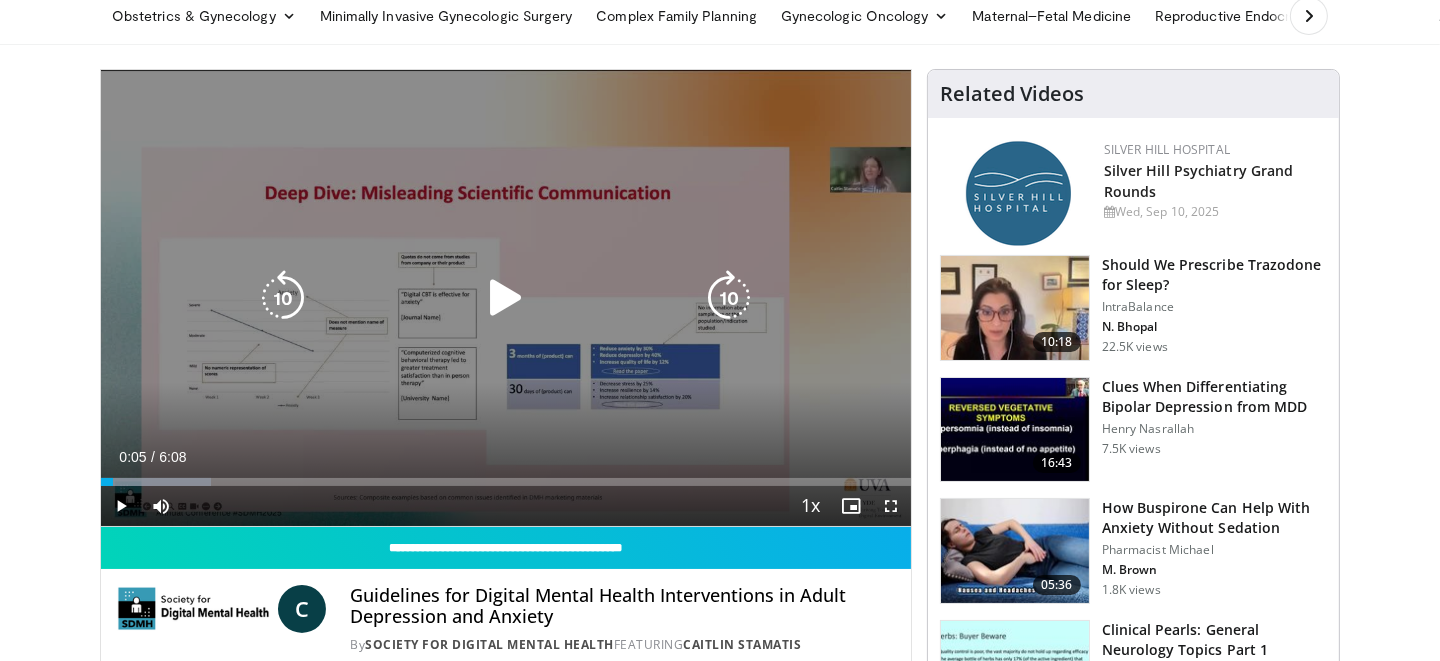 scroll, scrollTop: 199, scrollLeft: 0, axis: vertical 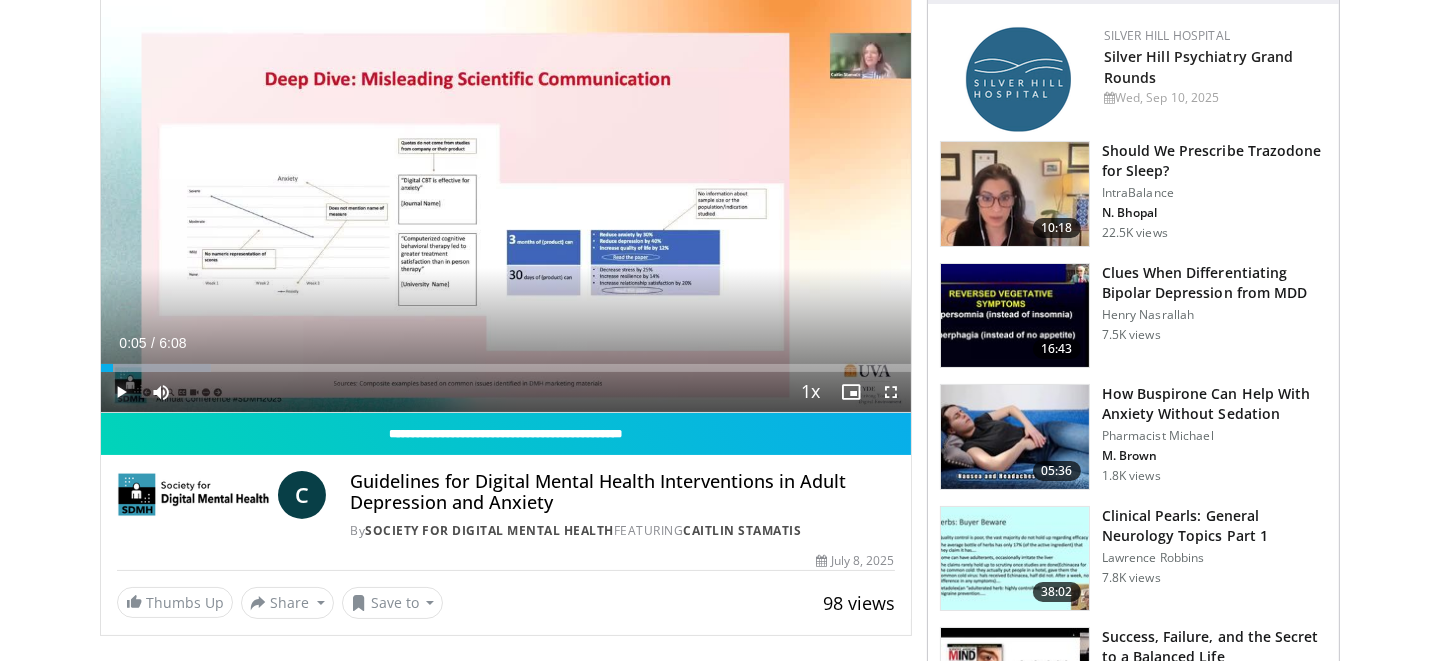 click at bounding box center [121, 392] 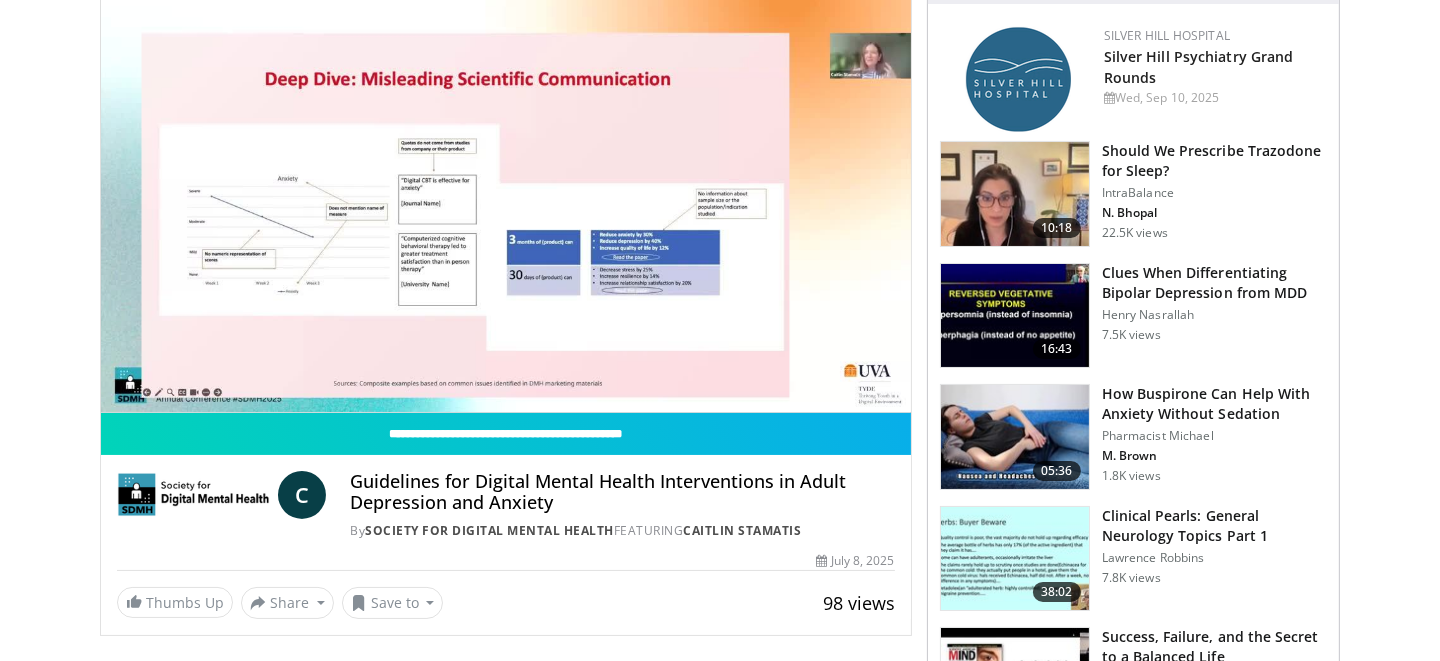 click on "Specialties
Adult & Family Medicine
Allergy, Asthma, Immunology
Anesthesiology
Cardiology
Dental
Dermatology
Endocrinology
Gastroenterology & Hepatology
General Surgery
Hematology & Oncology
Infectious Disease
Nephrology
Neurology
Neurosurgery
Obstetrics & Gynecology
Ophthalmology
Oral Maxillofacial
Orthopaedics
Otolaryngology
Pediatrics
Plastic Surgery
Podiatry
Psychiatry
Pulmonology
Radiation Oncology
Radiology
Rheumatology
Urology" at bounding box center (720, 1358) 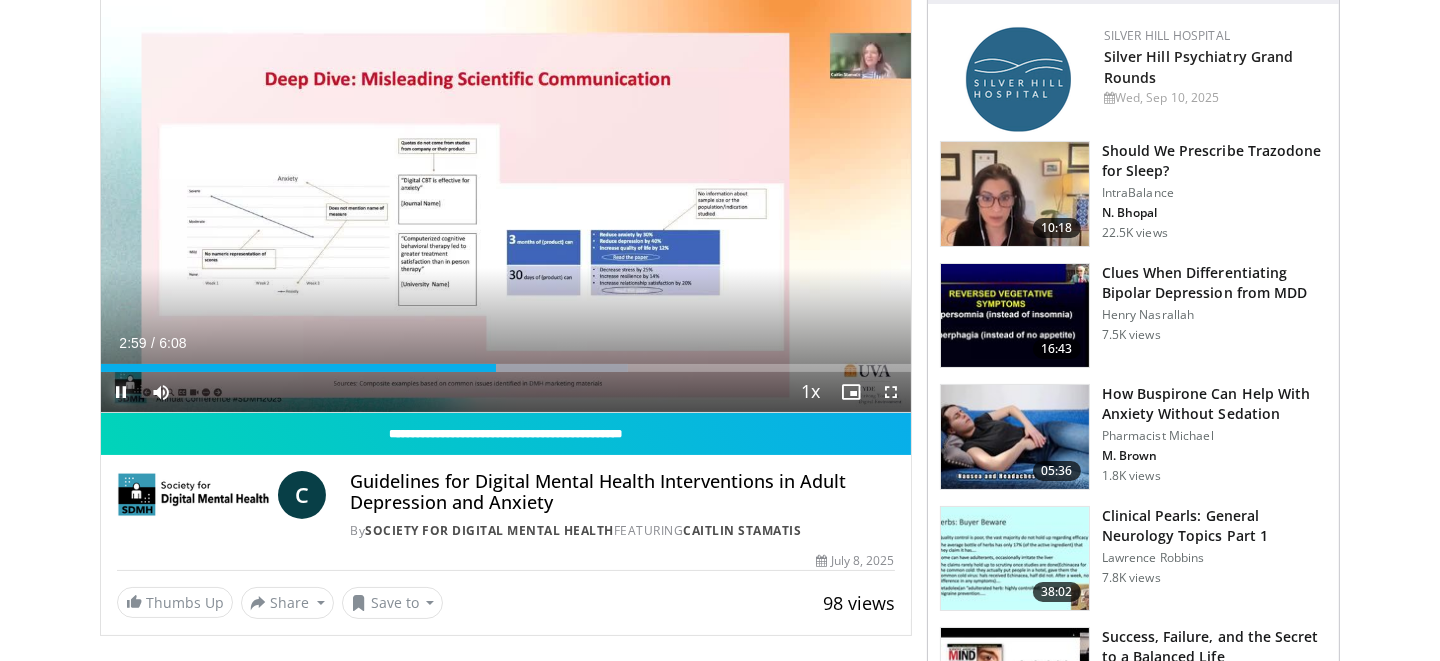 click at bounding box center [121, 392] 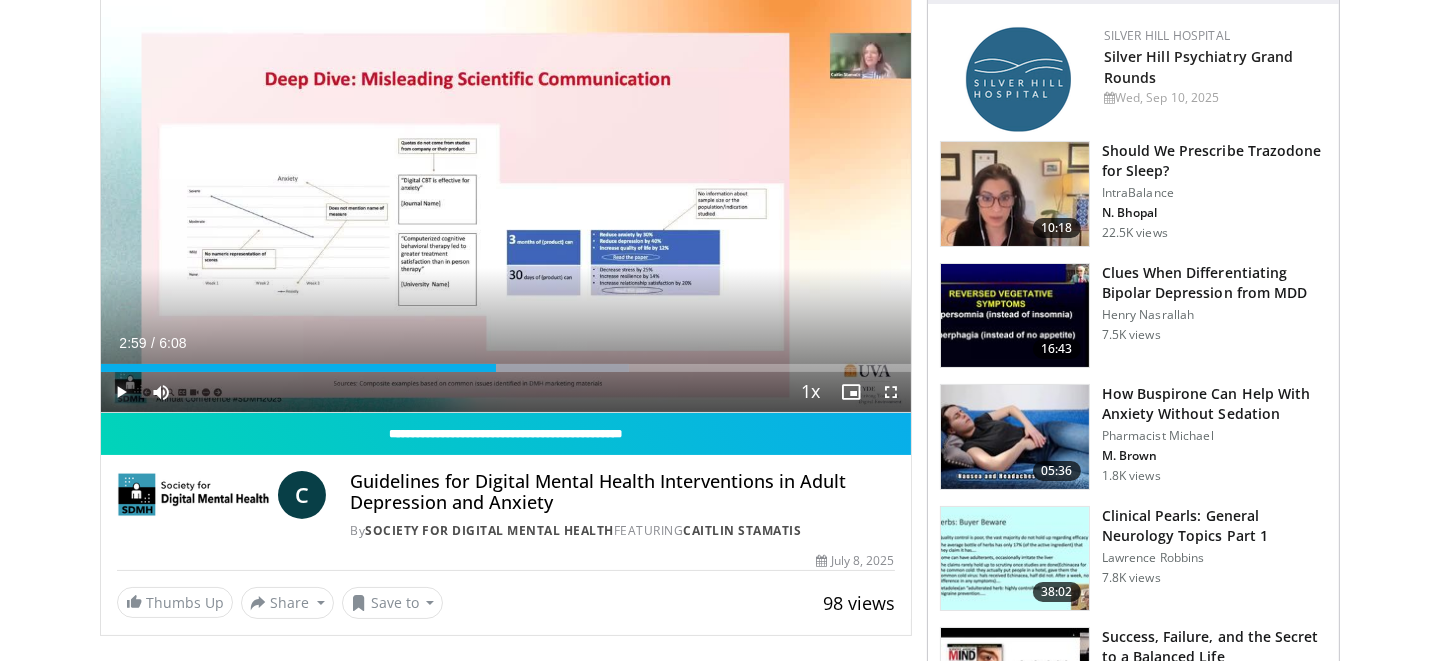 click at bounding box center [121, 392] 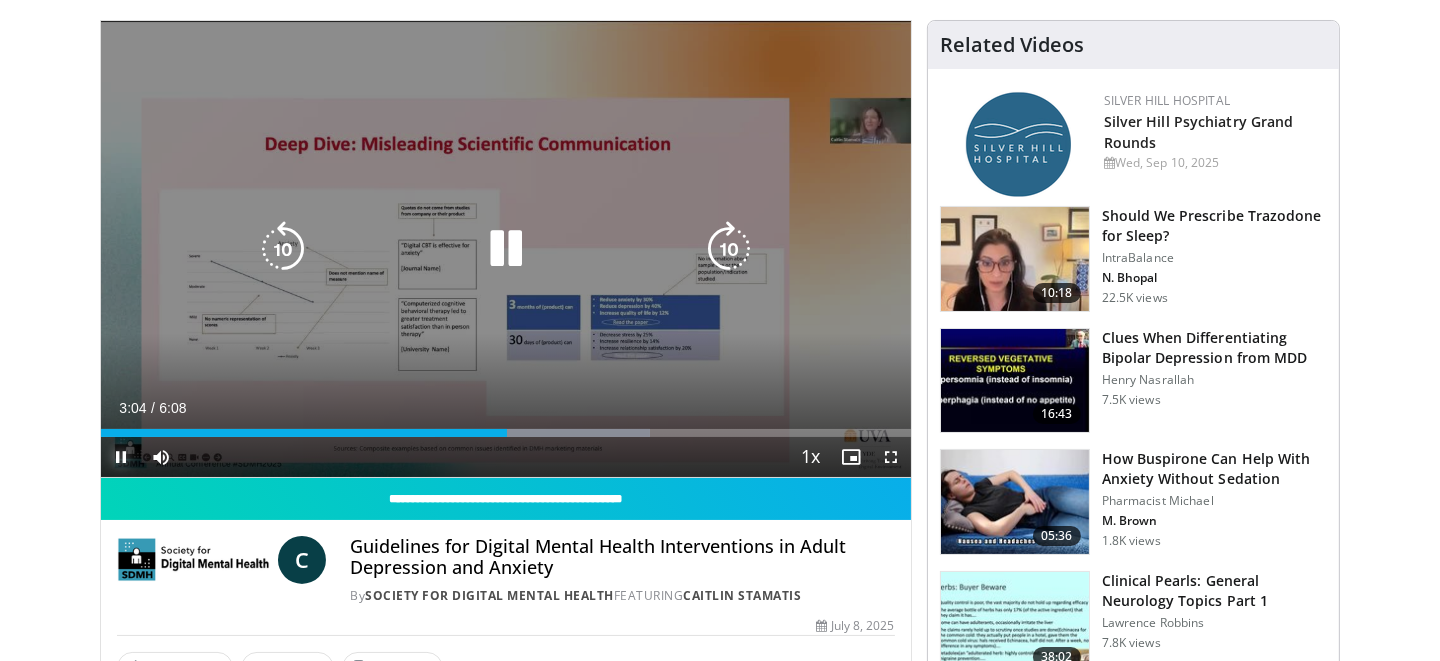 scroll, scrollTop: 99, scrollLeft: 0, axis: vertical 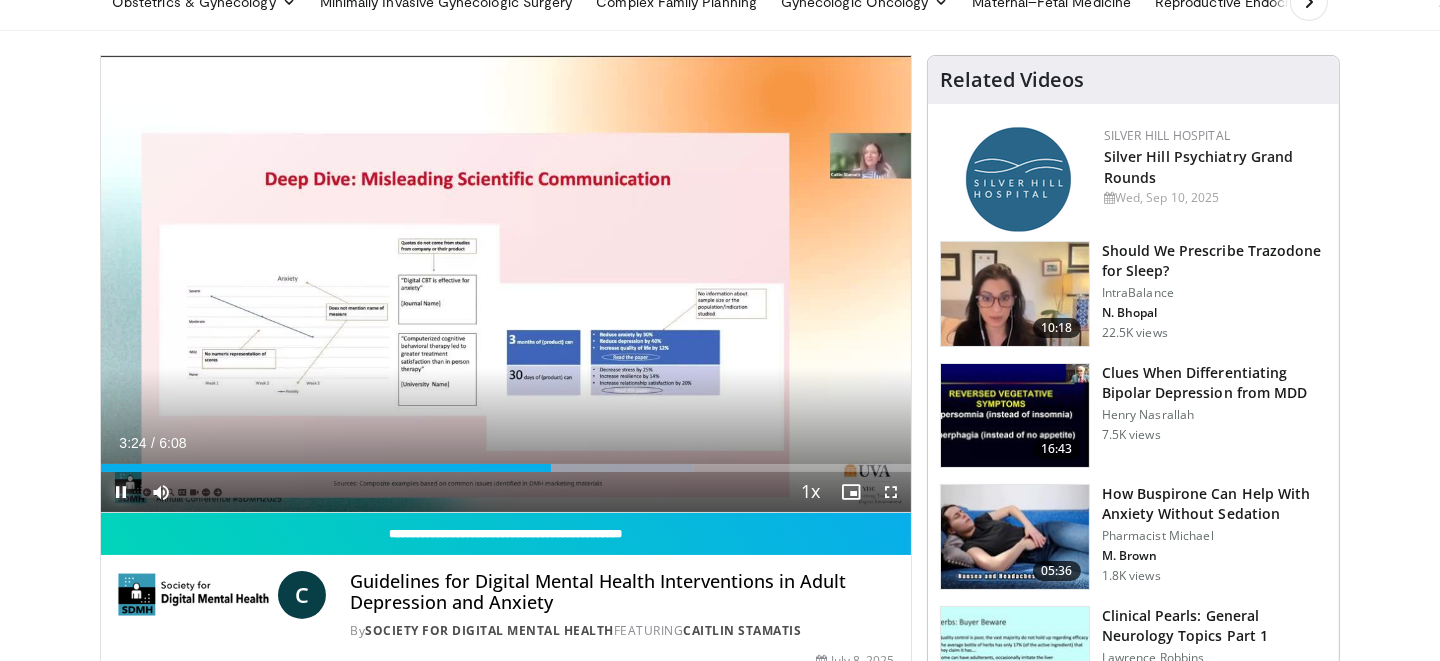 click at bounding box center (121, 492) 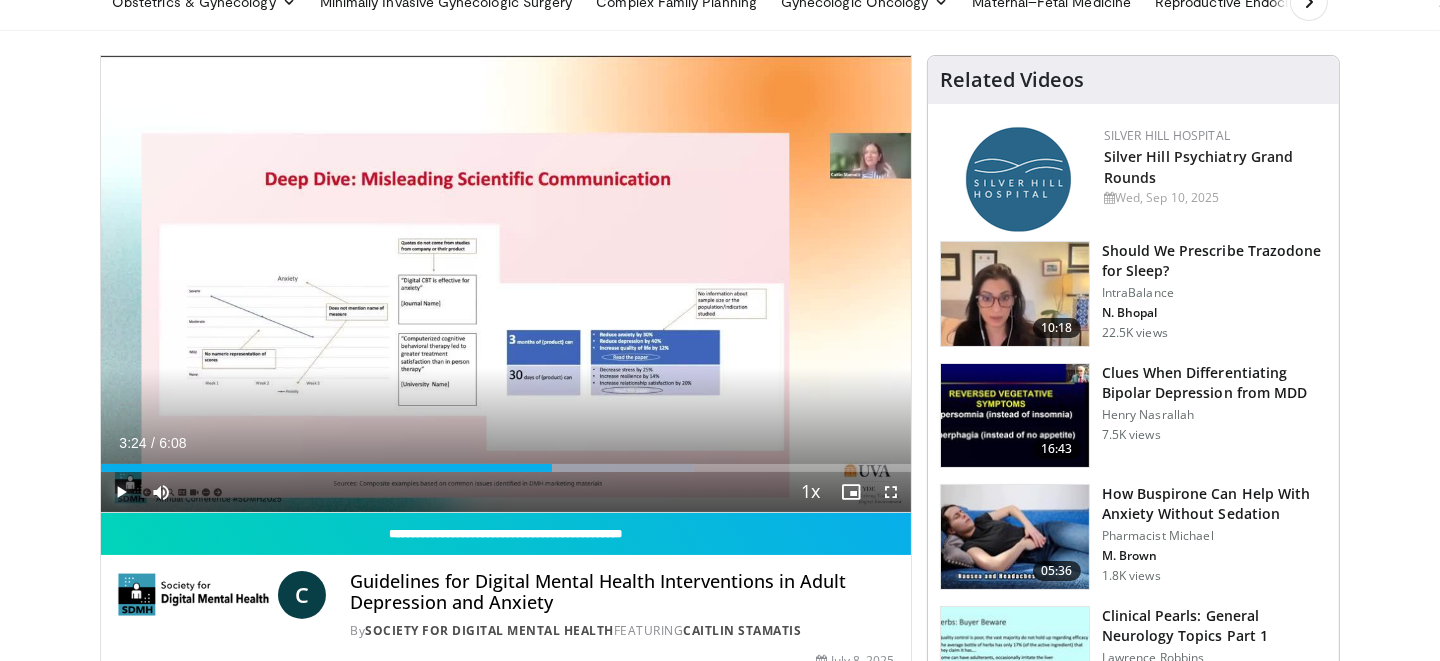 click at bounding box center (121, 492) 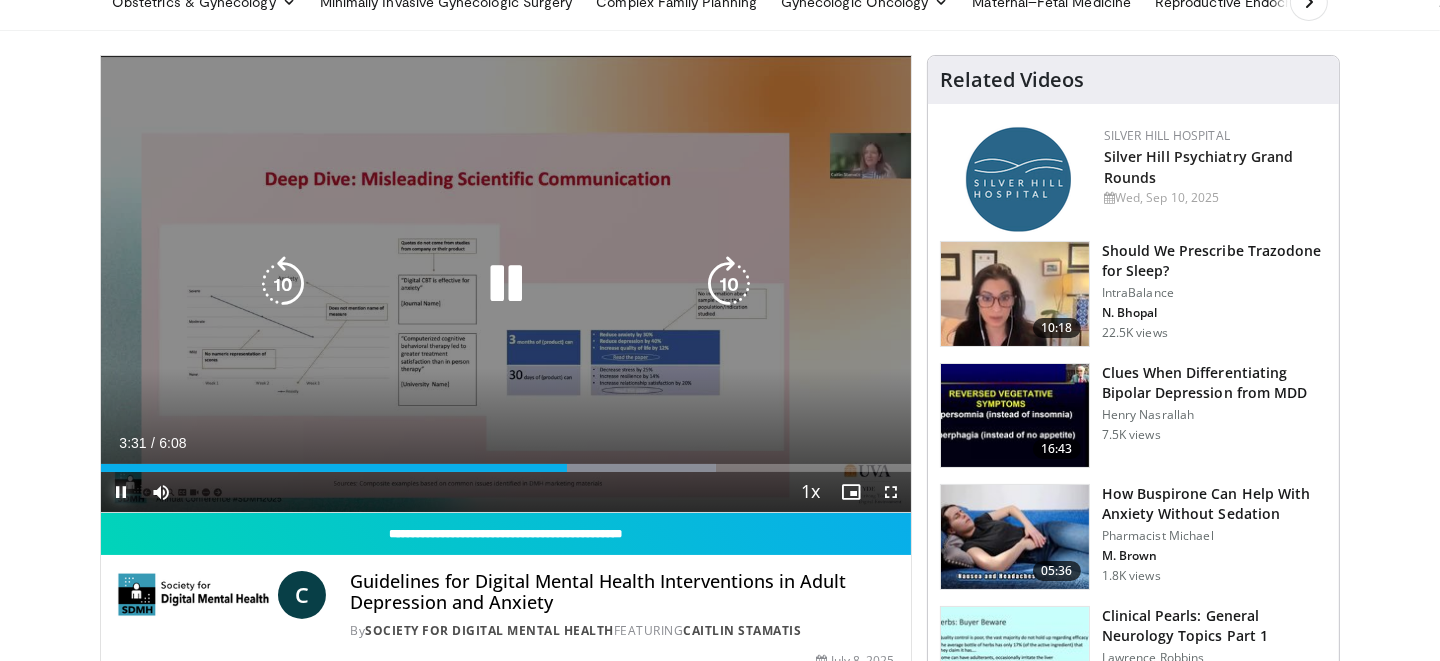 scroll, scrollTop: 0, scrollLeft: 0, axis: both 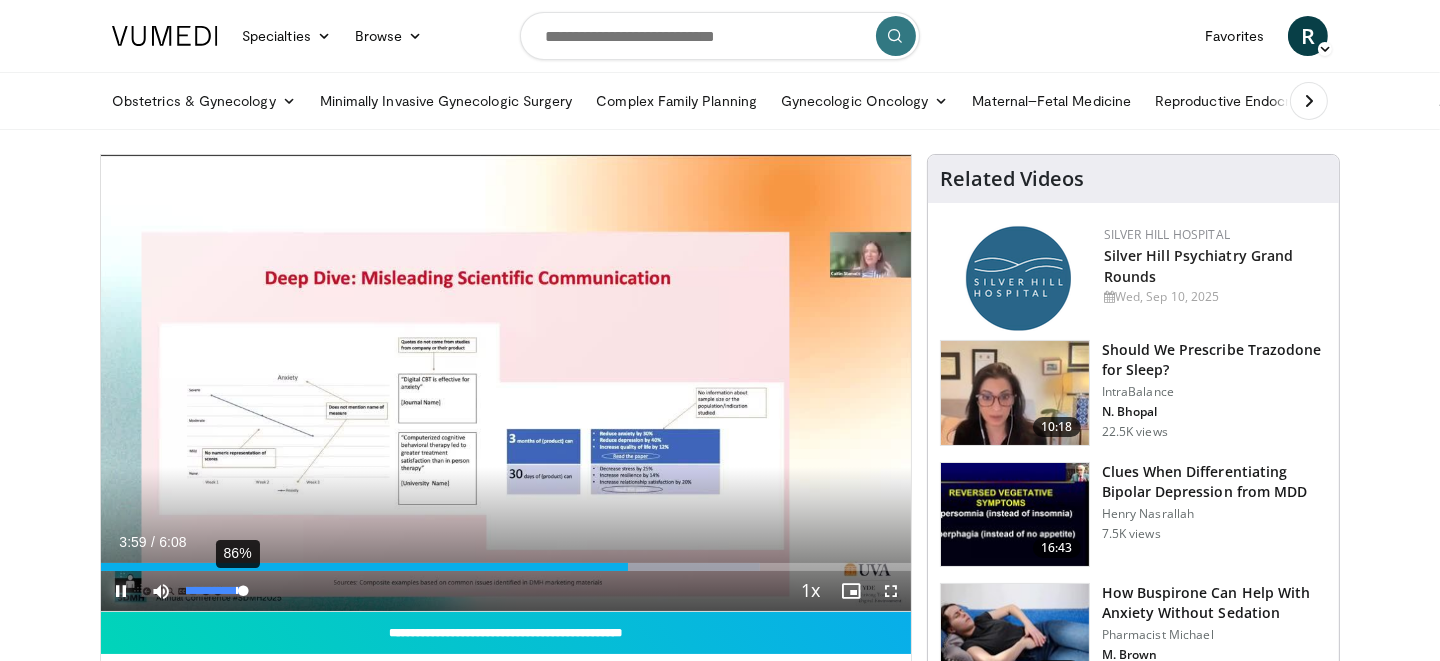 click at bounding box center [214, 590] 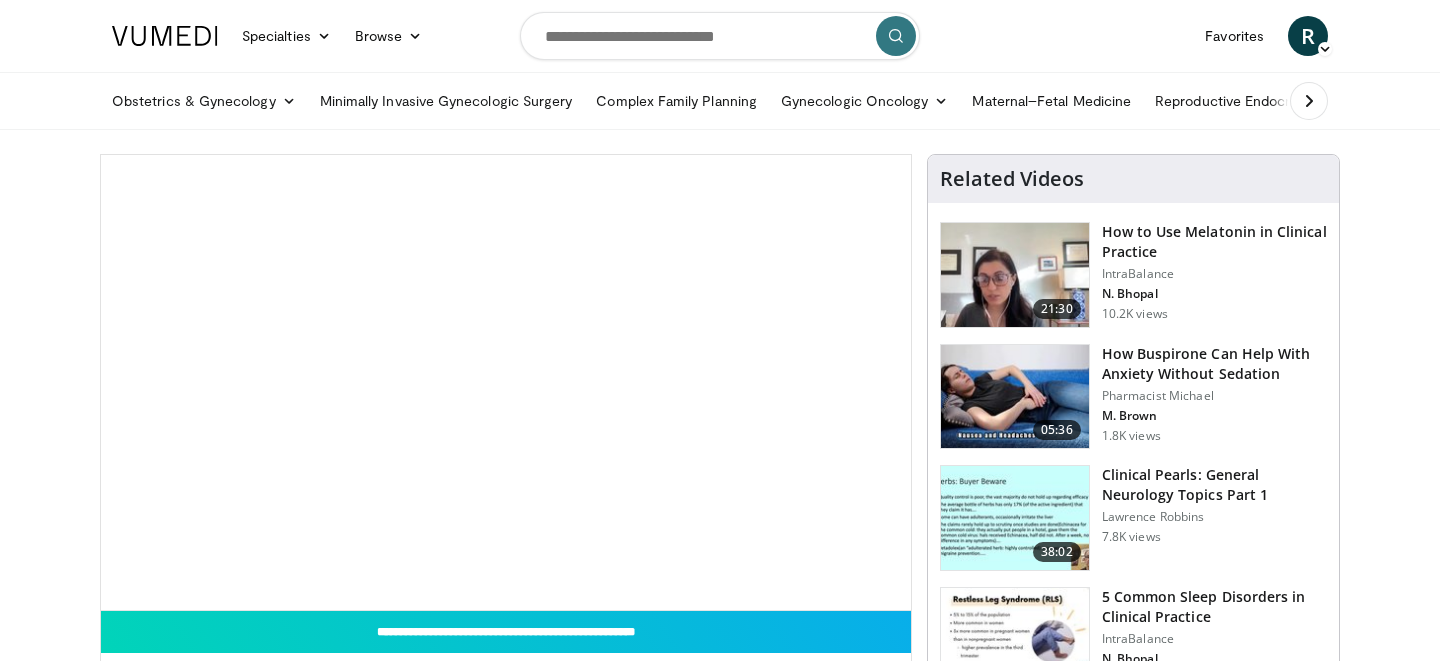 scroll, scrollTop: 0, scrollLeft: 0, axis: both 